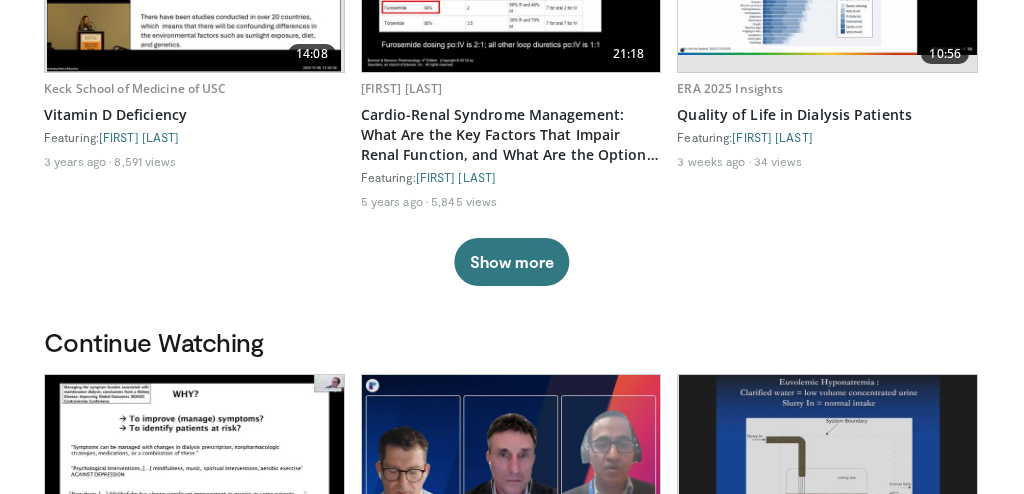 scroll, scrollTop: 0, scrollLeft: 0, axis: both 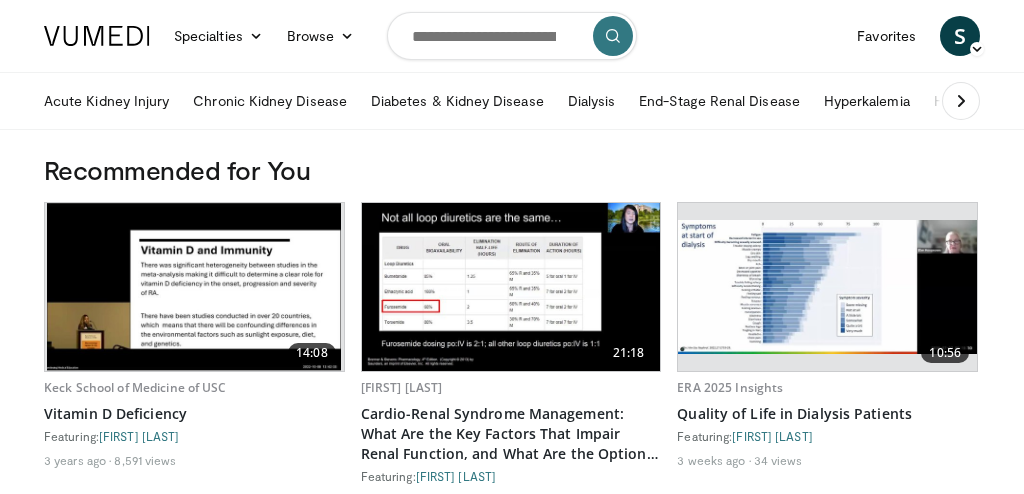 click at bounding box center (827, 287) 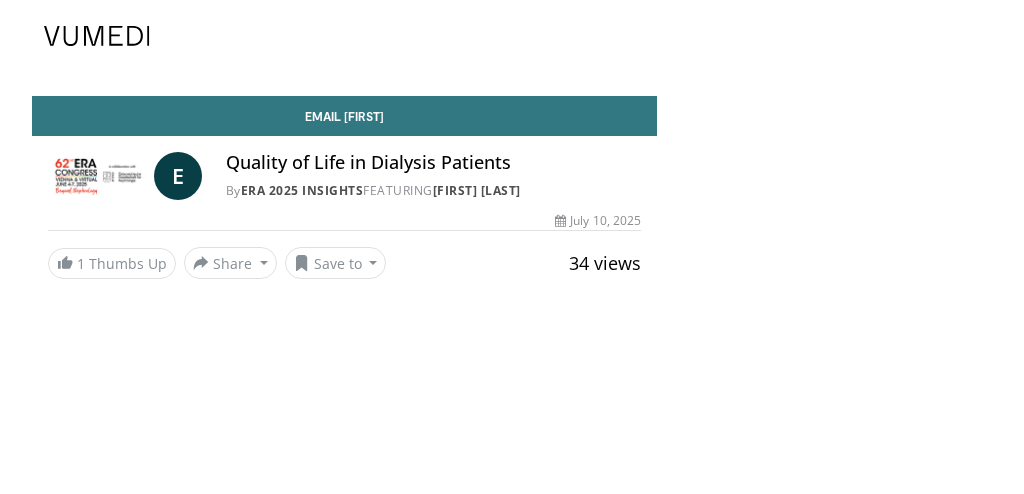 scroll, scrollTop: 0, scrollLeft: 0, axis: both 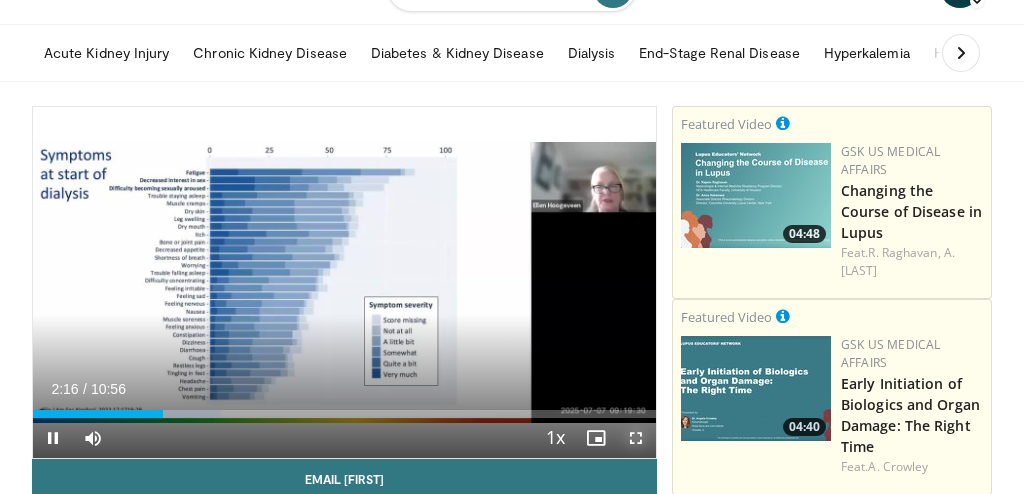 click at bounding box center [636, 438] 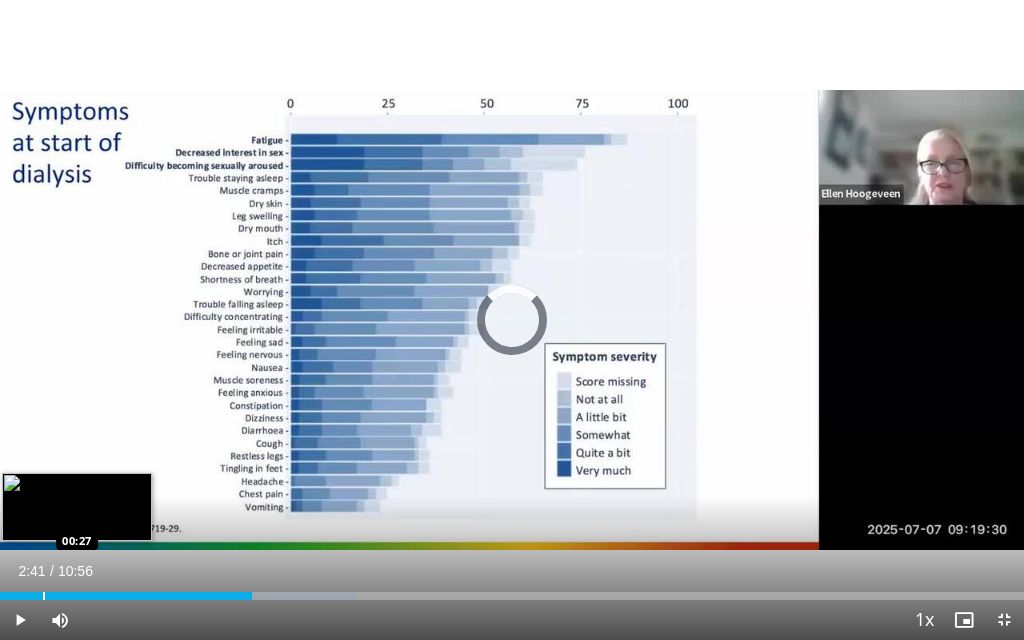 click at bounding box center (44, 596) 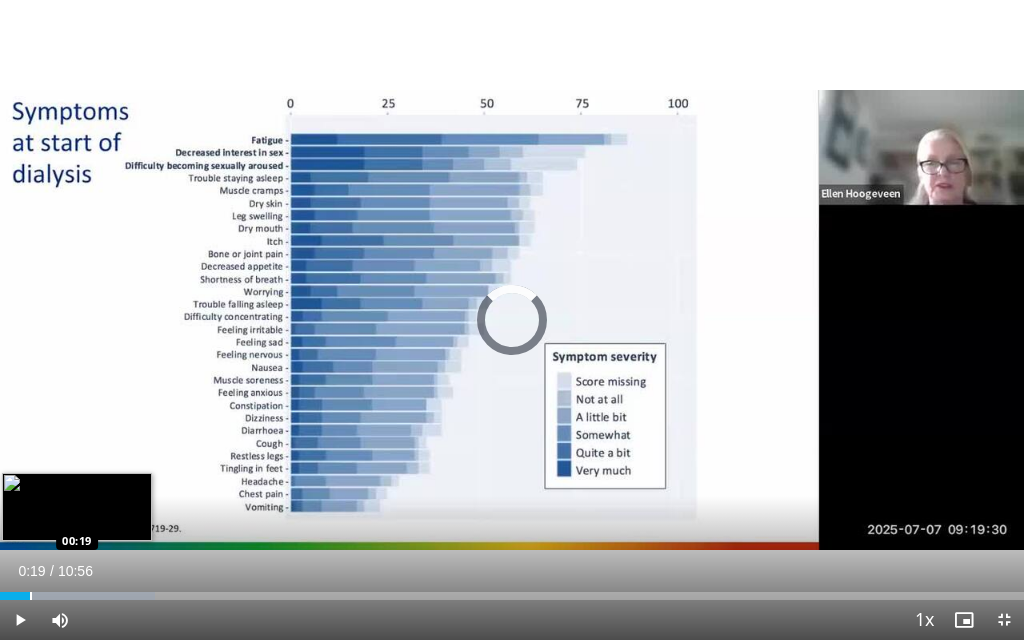 click at bounding box center (31, 596) 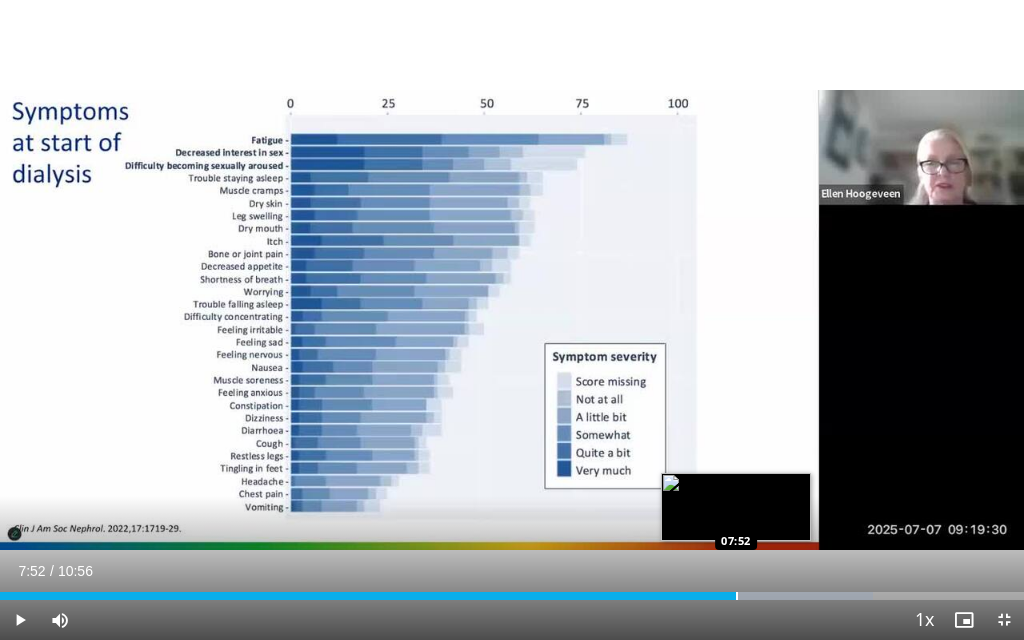 click at bounding box center (737, 596) 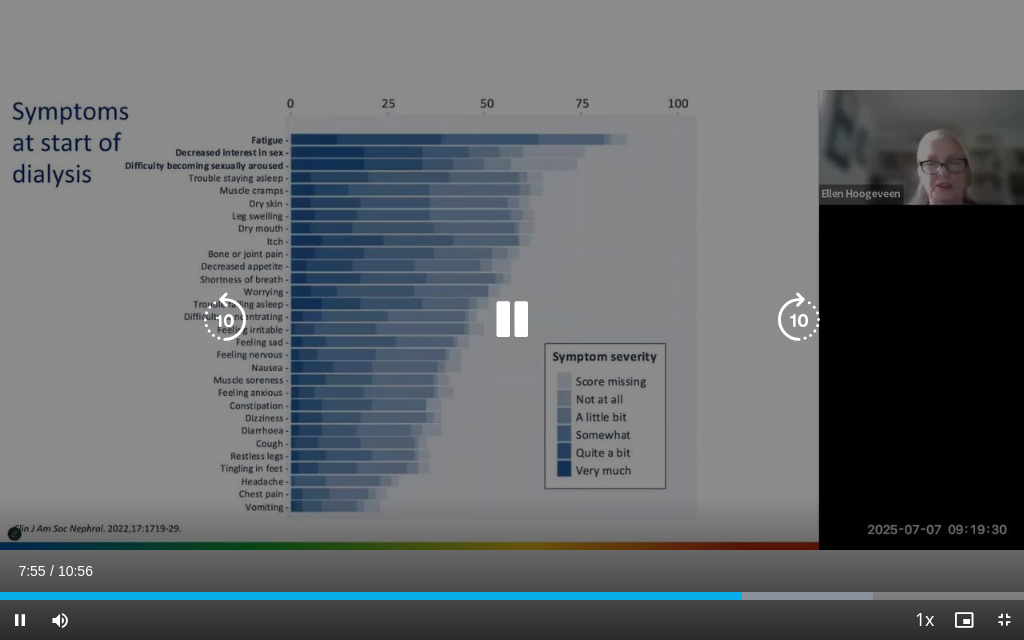 click at bounding box center (512, 320) 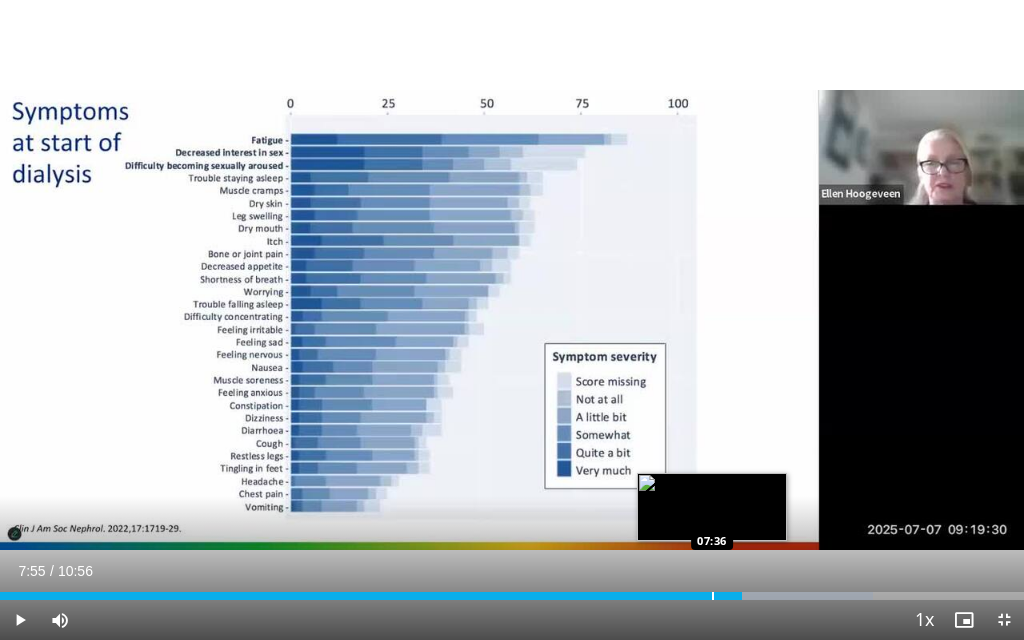 click at bounding box center [713, 596] 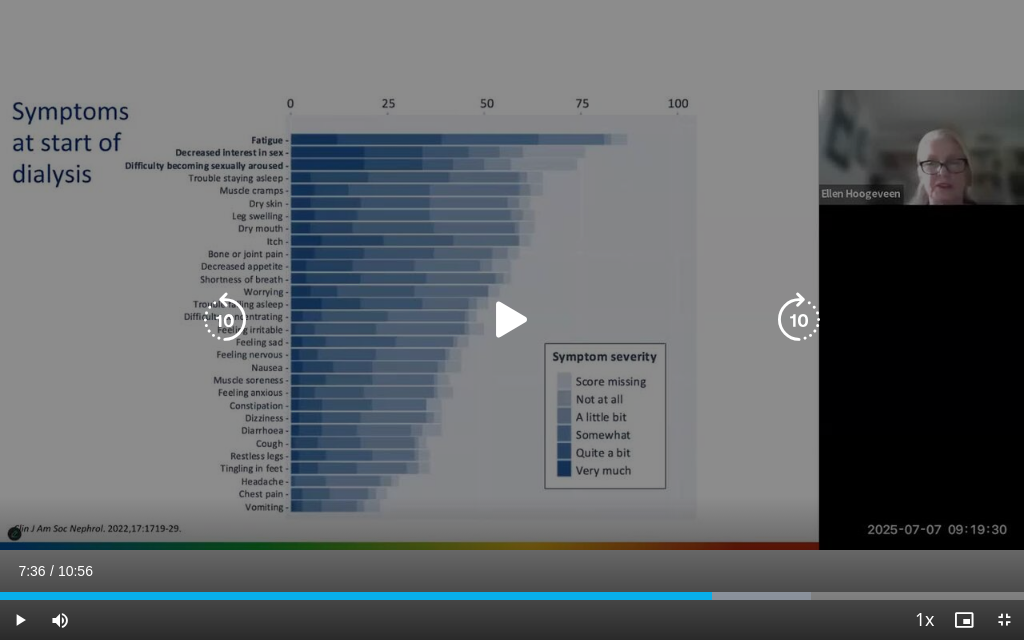 click at bounding box center [512, 320] 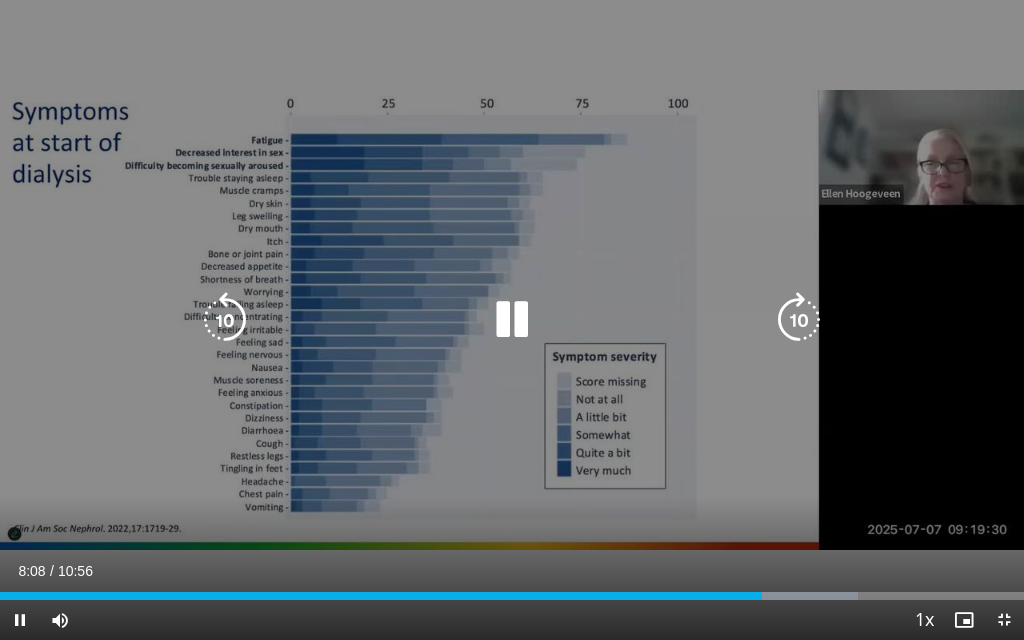 click at bounding box center (512, 320) 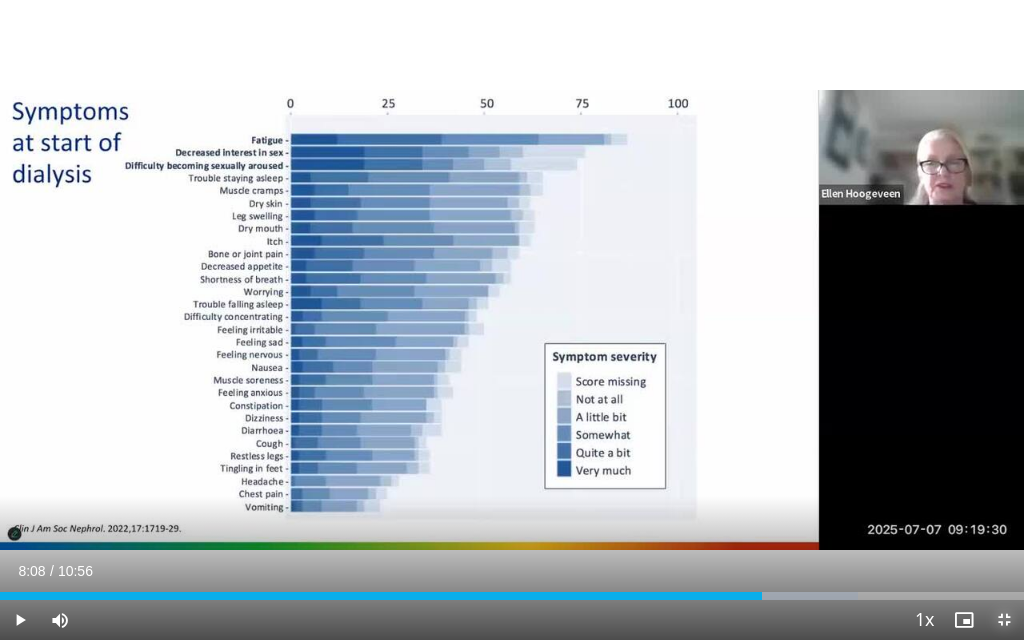 click at bounding box center [1004, 620] 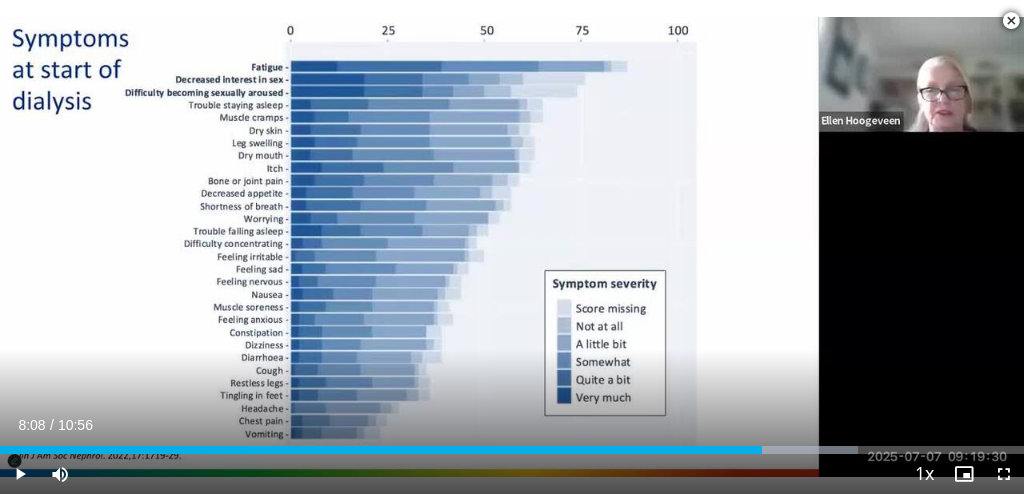 scroll, scrollTop: 282, scrollLeft: 0, axis: vertical 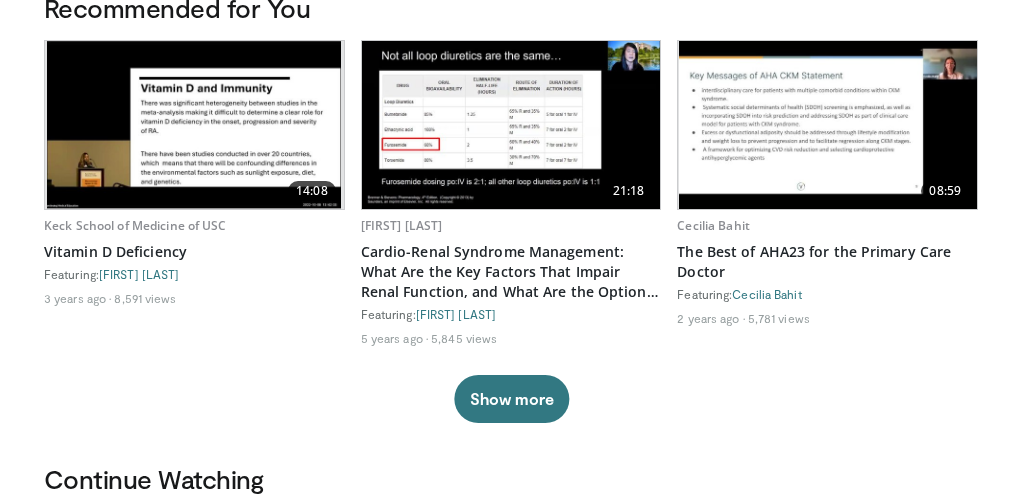 click at bounding box center (511, 125) 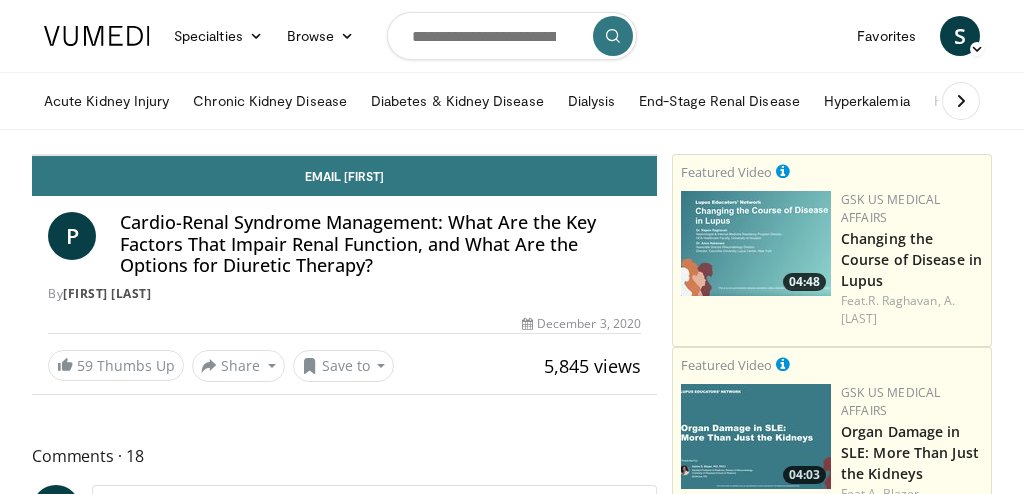 scroll, scrollTop: 0, scrollLeft: 0, axis: both 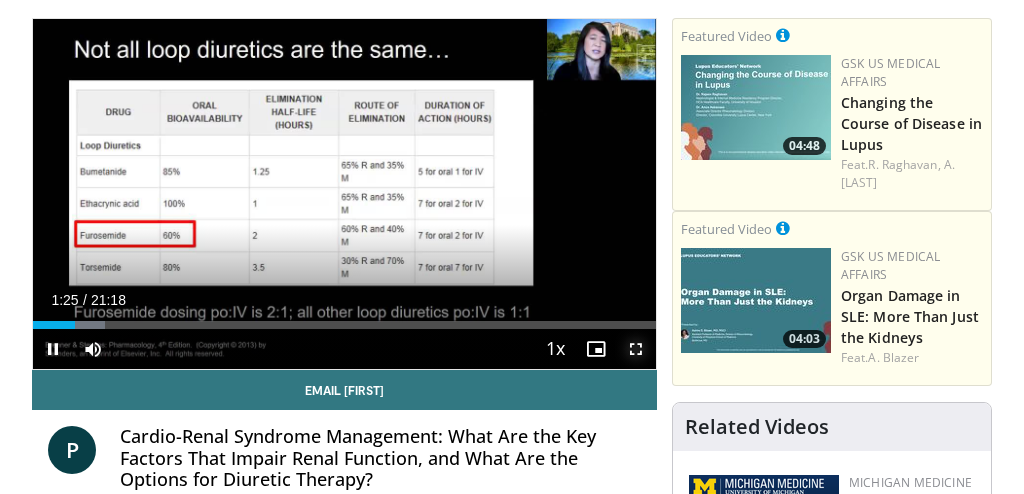 click at bounding box center [636, 349] 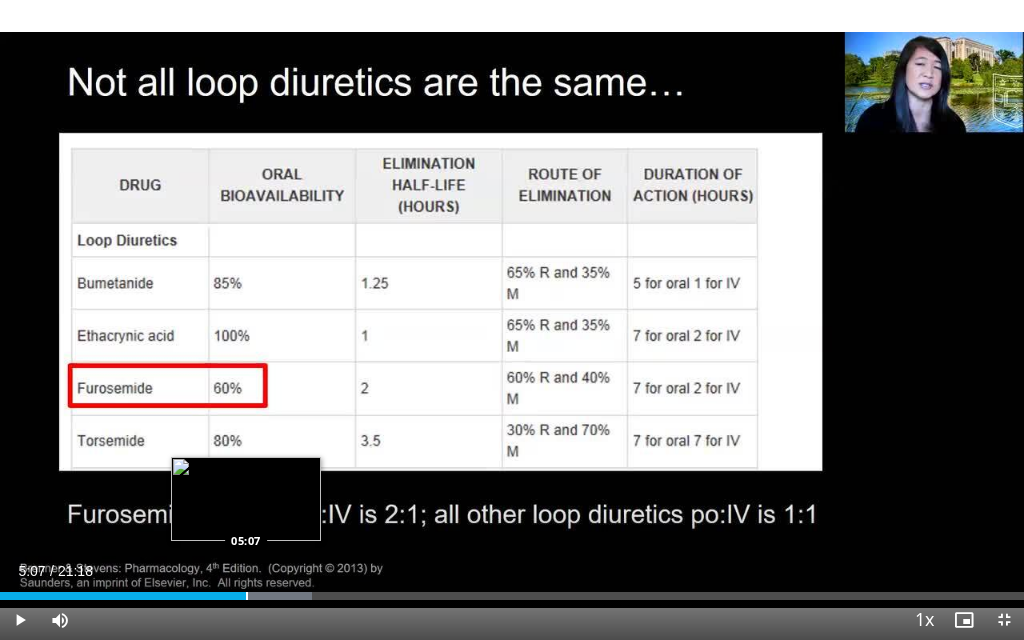 click at bounding box center [247, 596] 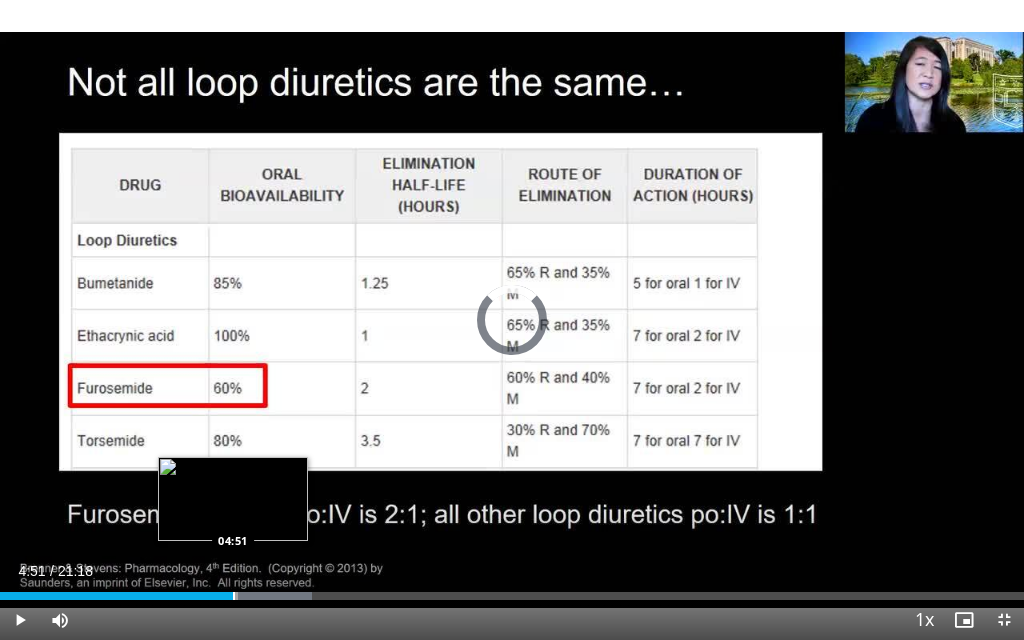 click on "Loaded :  30.49% 04:51 04:51" at bounding box center [512, 590] 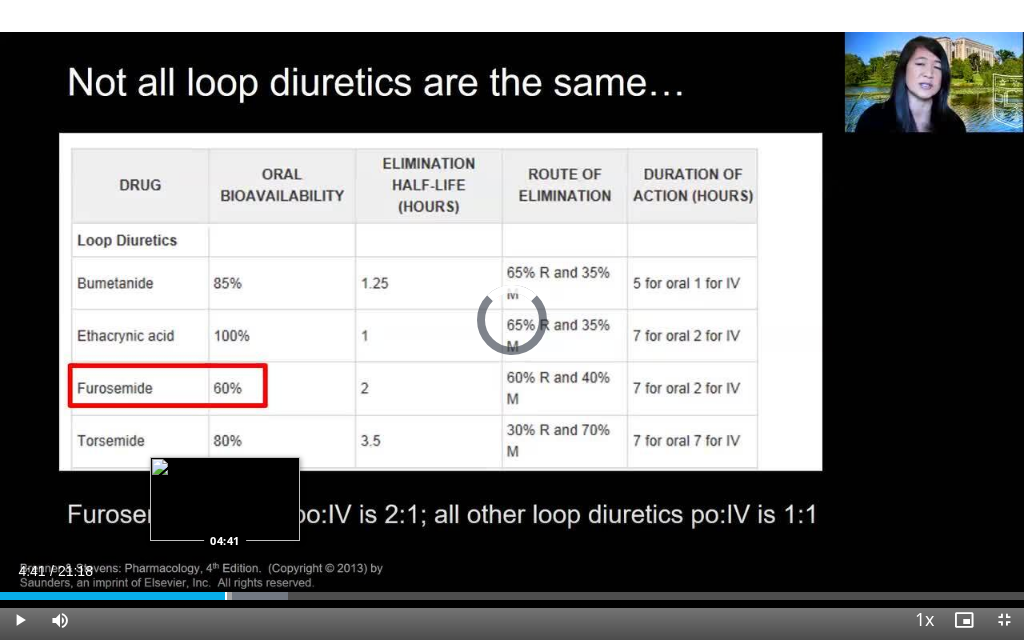 click at bounding box center (226, 596) 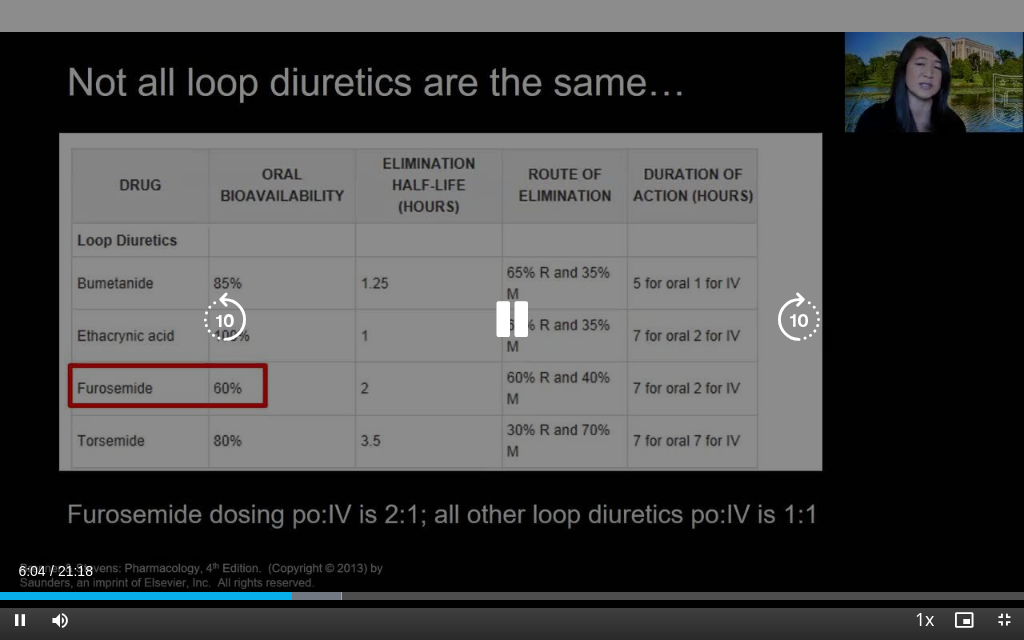 click at bounding box center (512, 320) 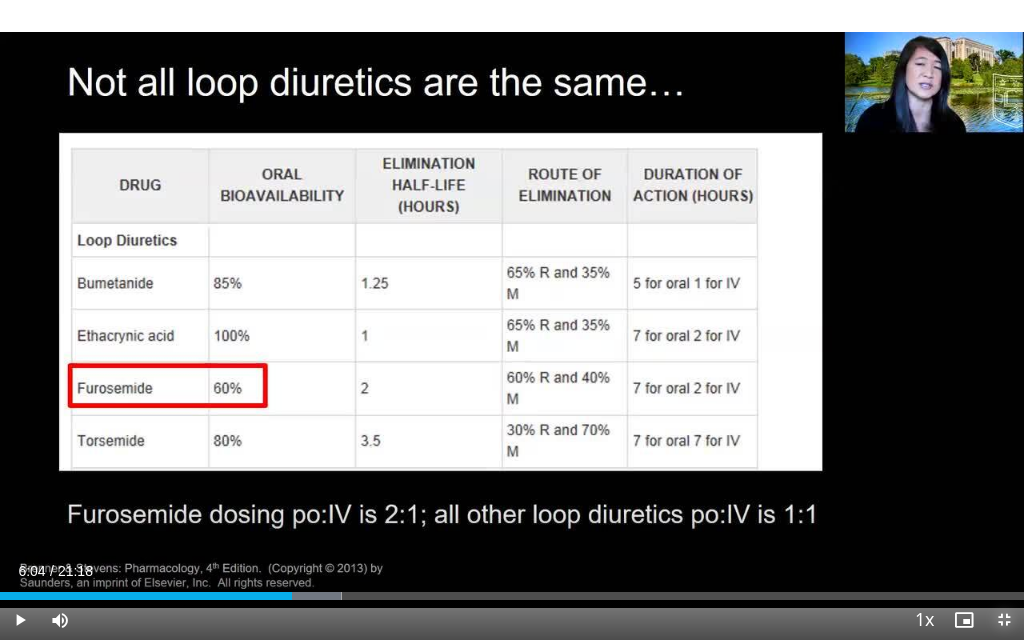click at bounding box center [1004, 620] 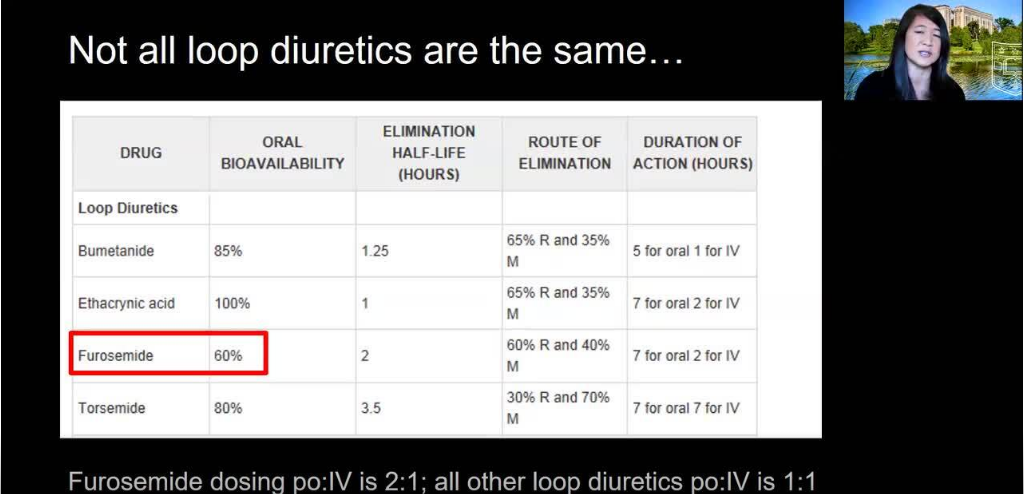 scroll, scrollTop: 41, scrollLeft: 0, axis: vertical 